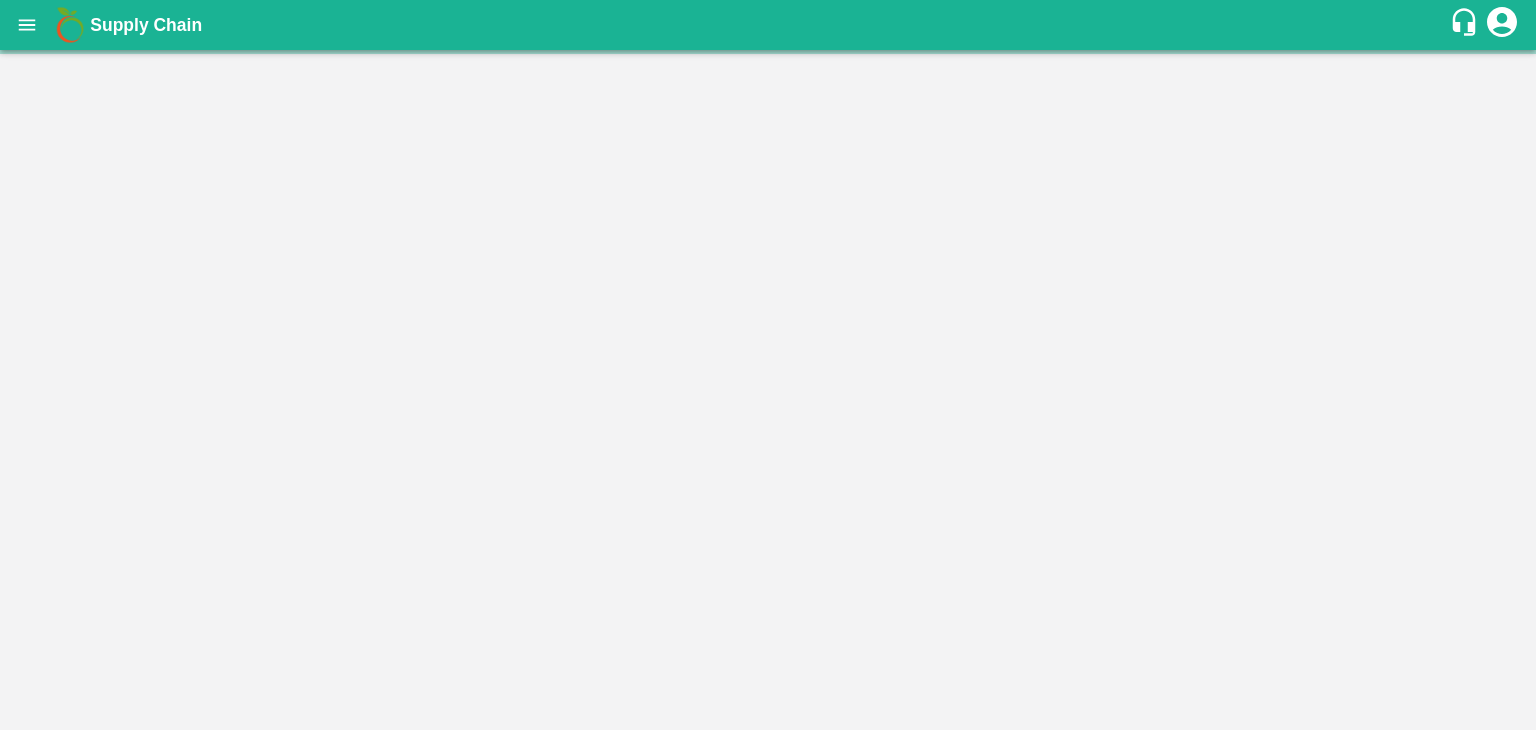 scroll, scrollTop: 0, scrollLeft: 0, axis: both 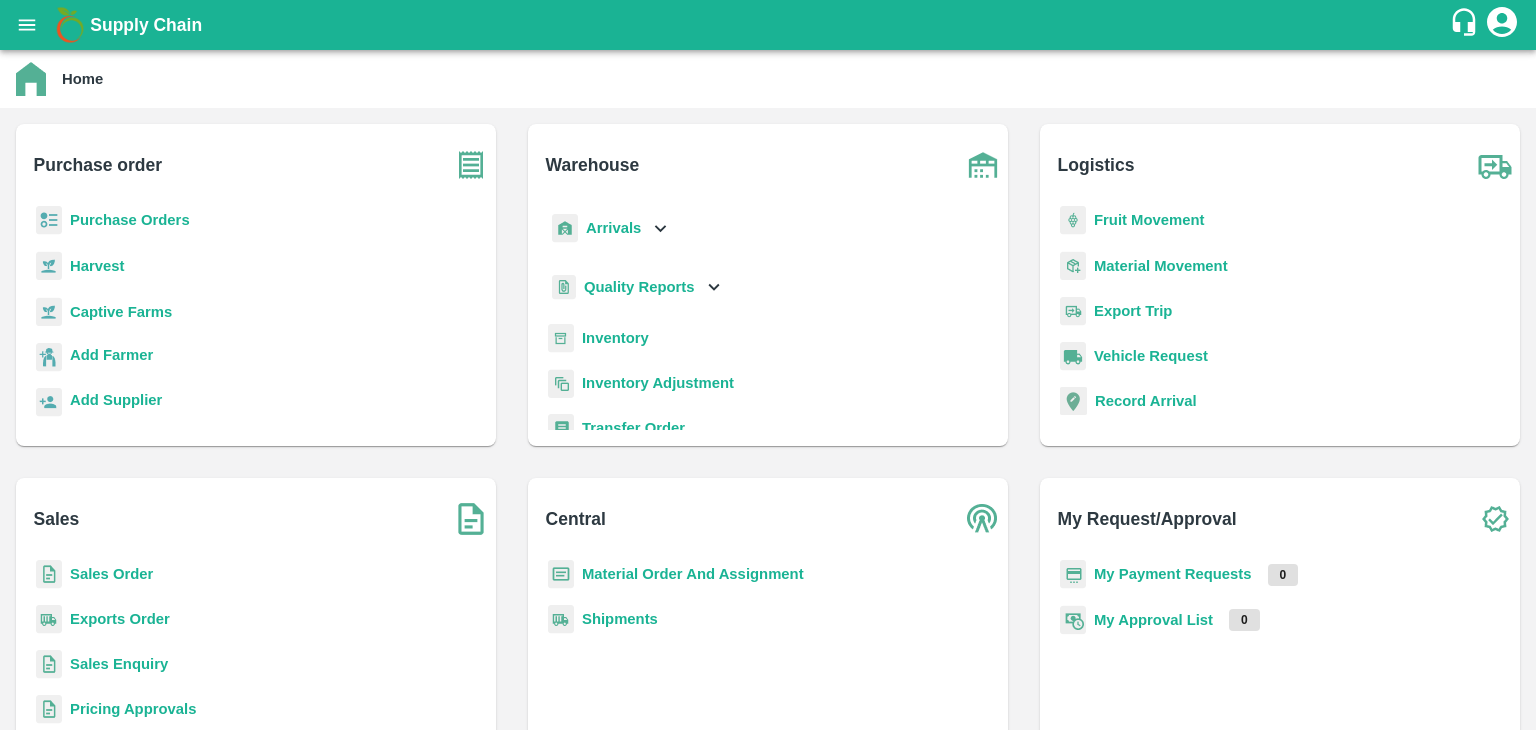 click on "Sales Order" at bounding box center (111, 574) 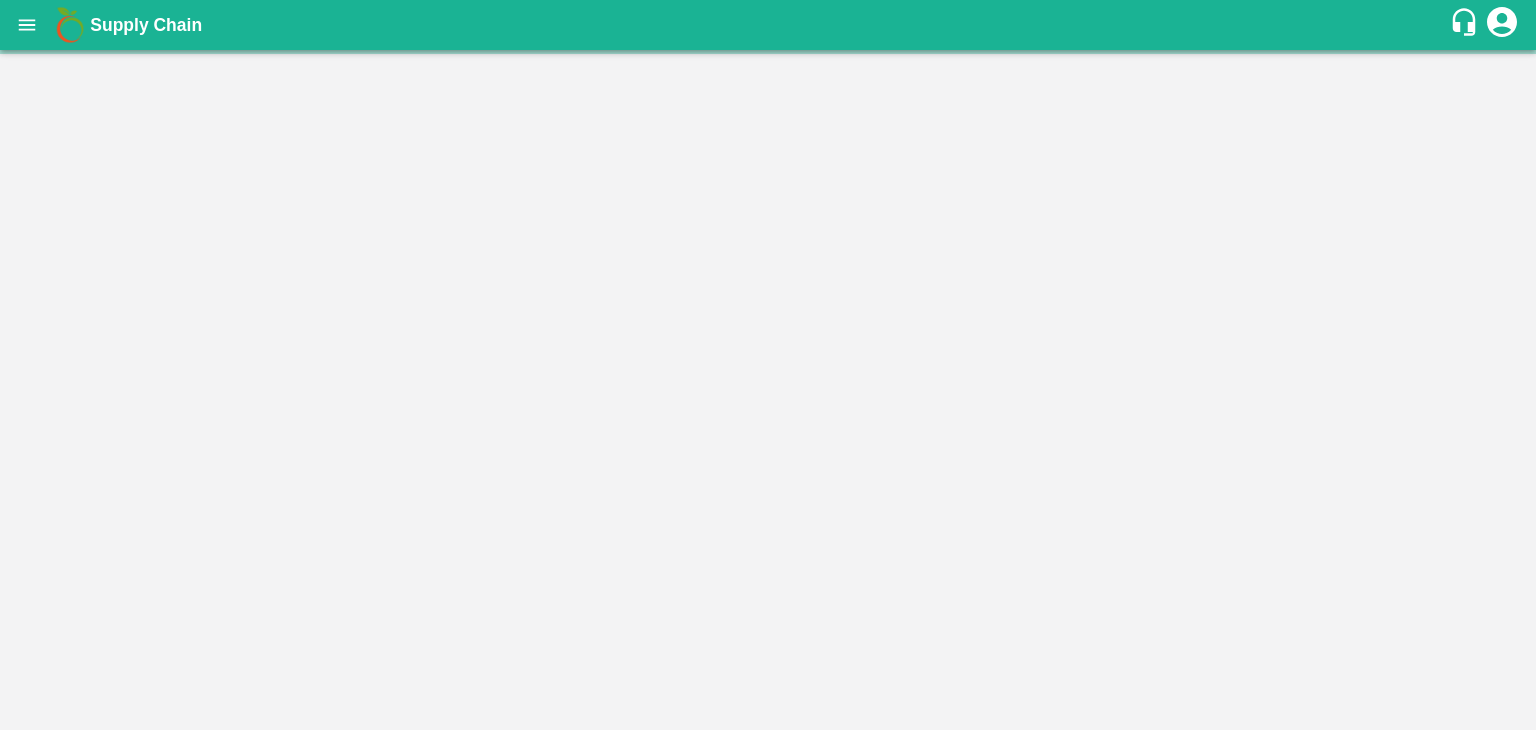 scroll, scrollTop: 0, scrollLeft: 0, axis: both 